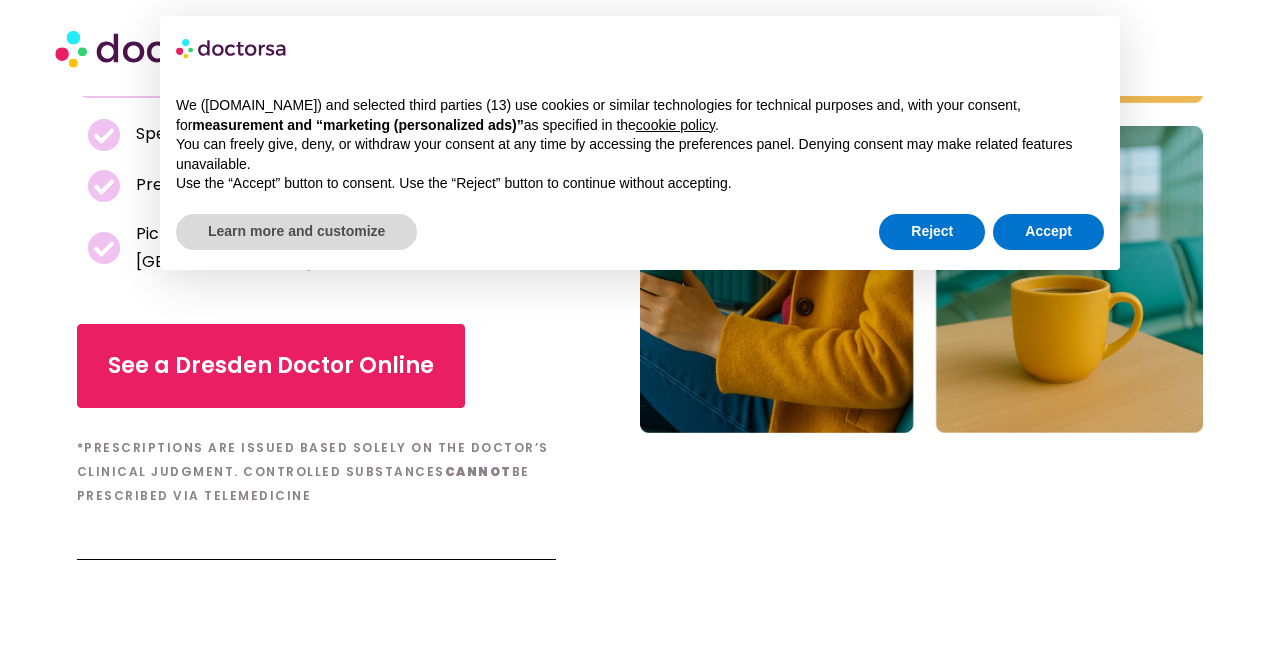 scroll, scrollTop: 468, scrollLeft: 0, axis: vertical 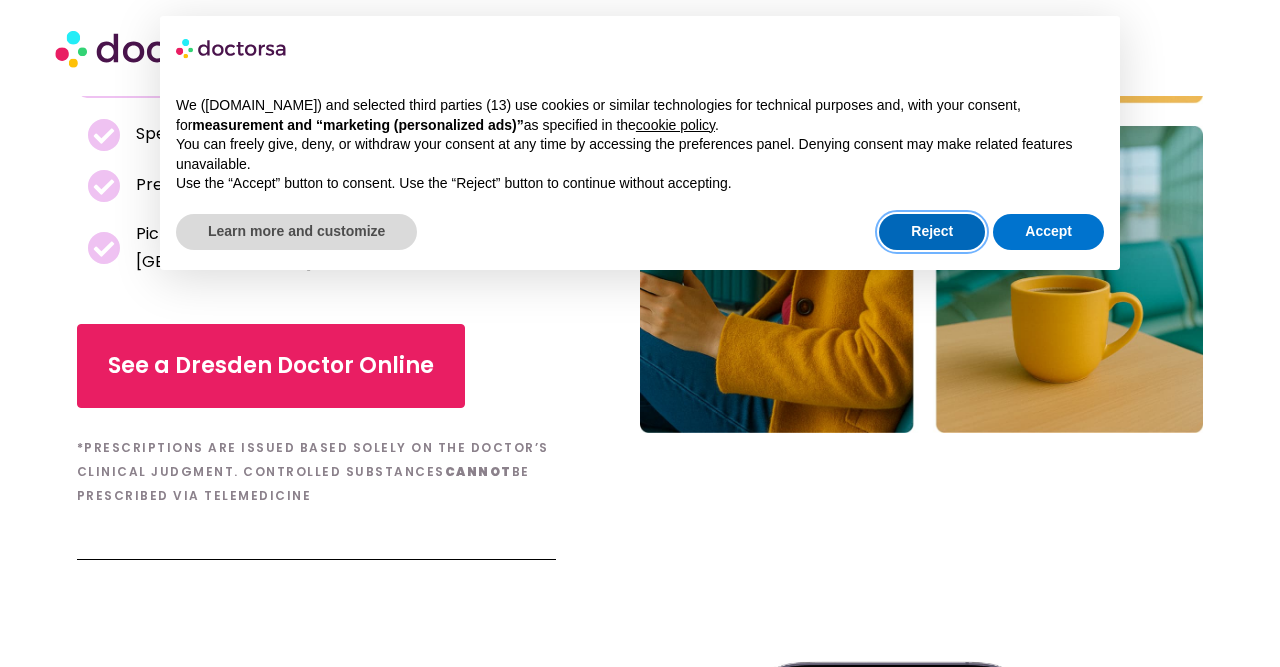 click on "Reject" at bounding box center (932, 232) 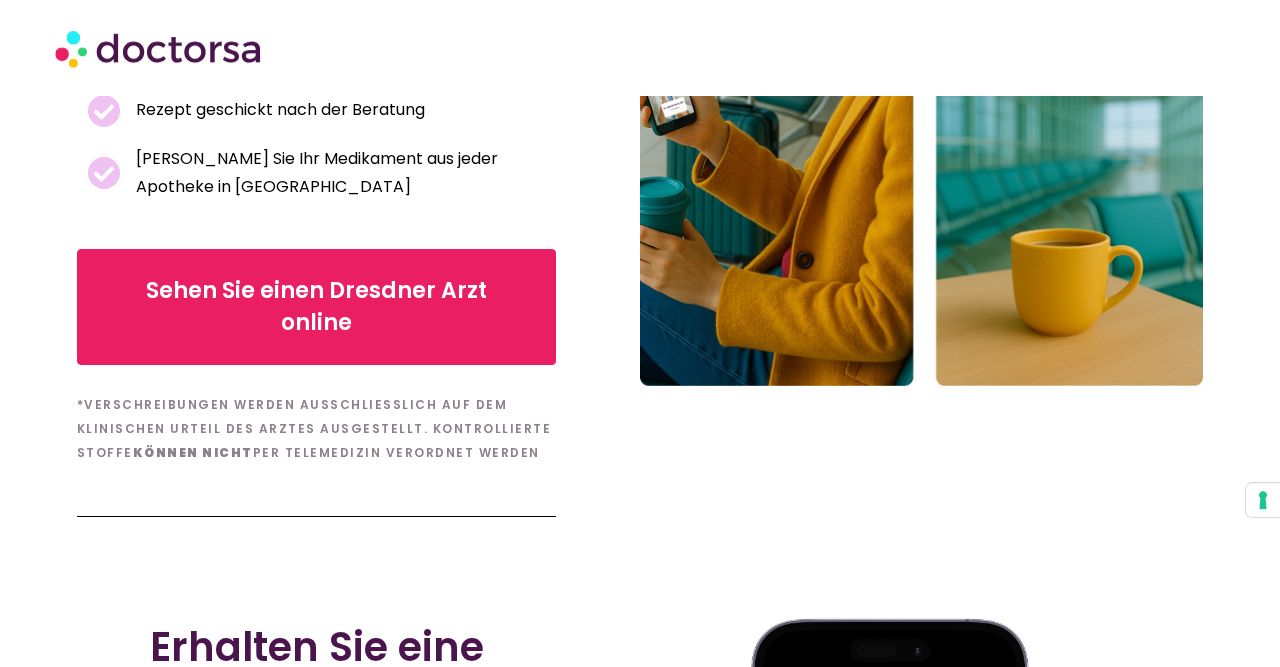 scroll, scrollTop: 424, scrollLeft: 0, axis: vertical 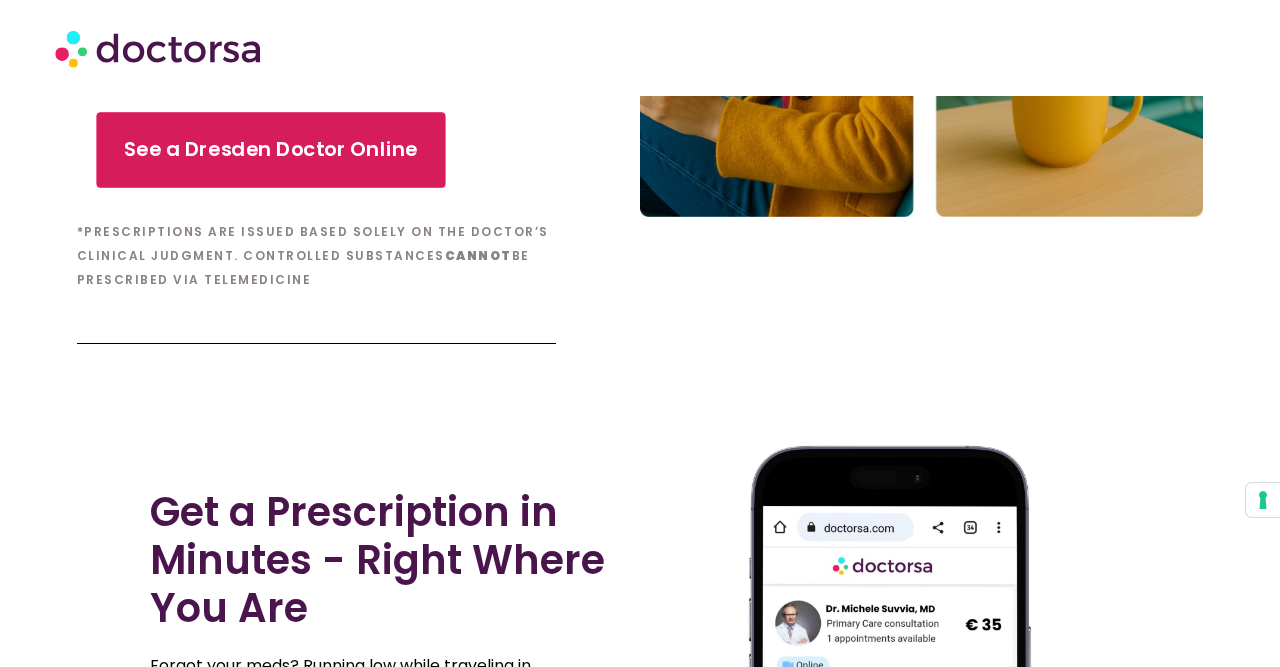 click on "See a Dresden Doctor Online" at bounding box center [270, 150] 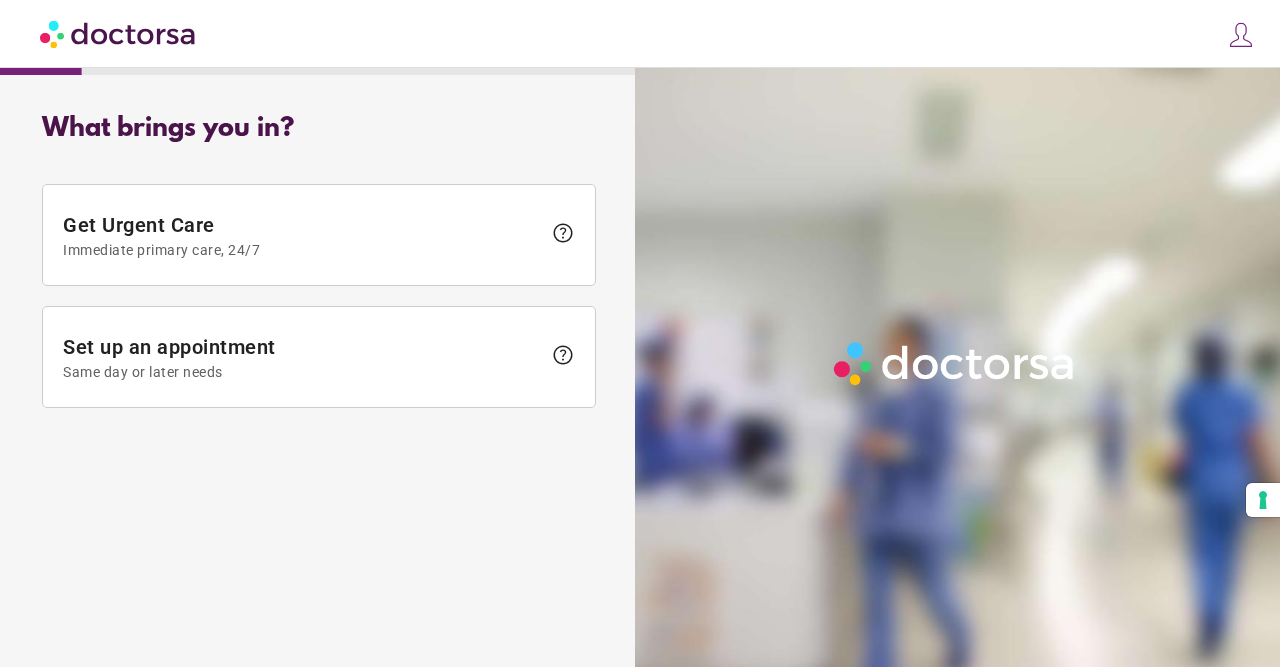 scroll, scrollTop: 0, scrollLeft: 0, axis: both 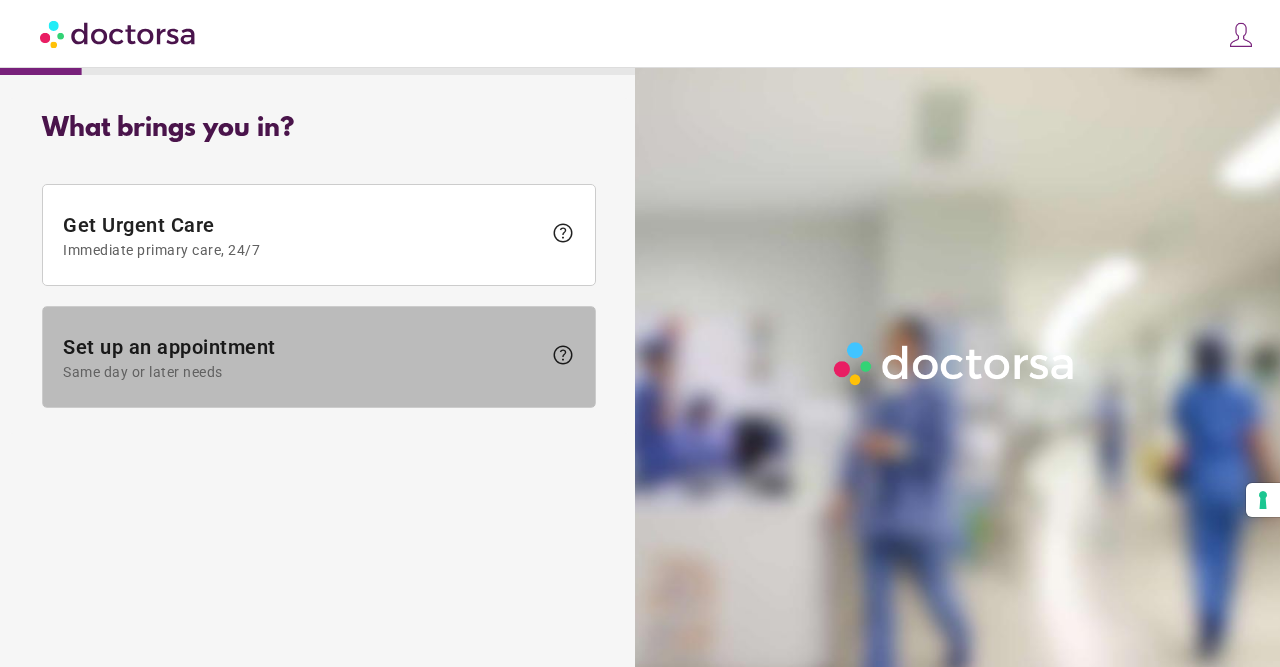 click on "Set up an appointment
Same day or later needs" at bounding box center [302, 357] 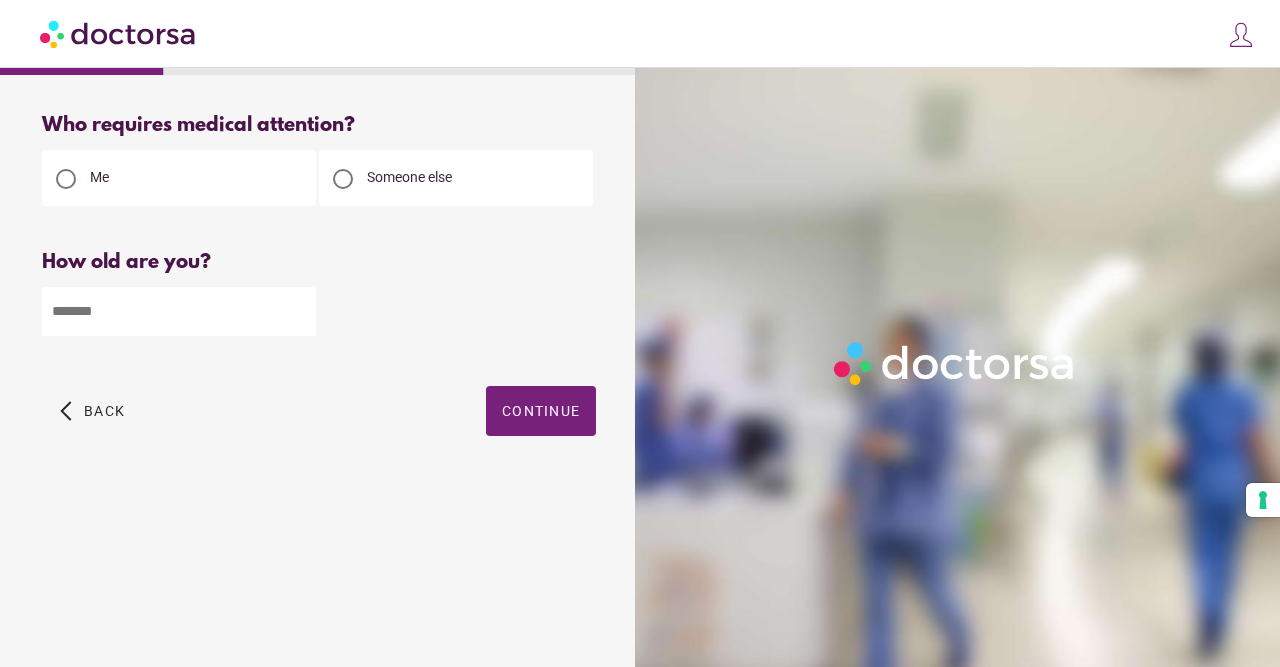 click at bounding box center (179, 311) 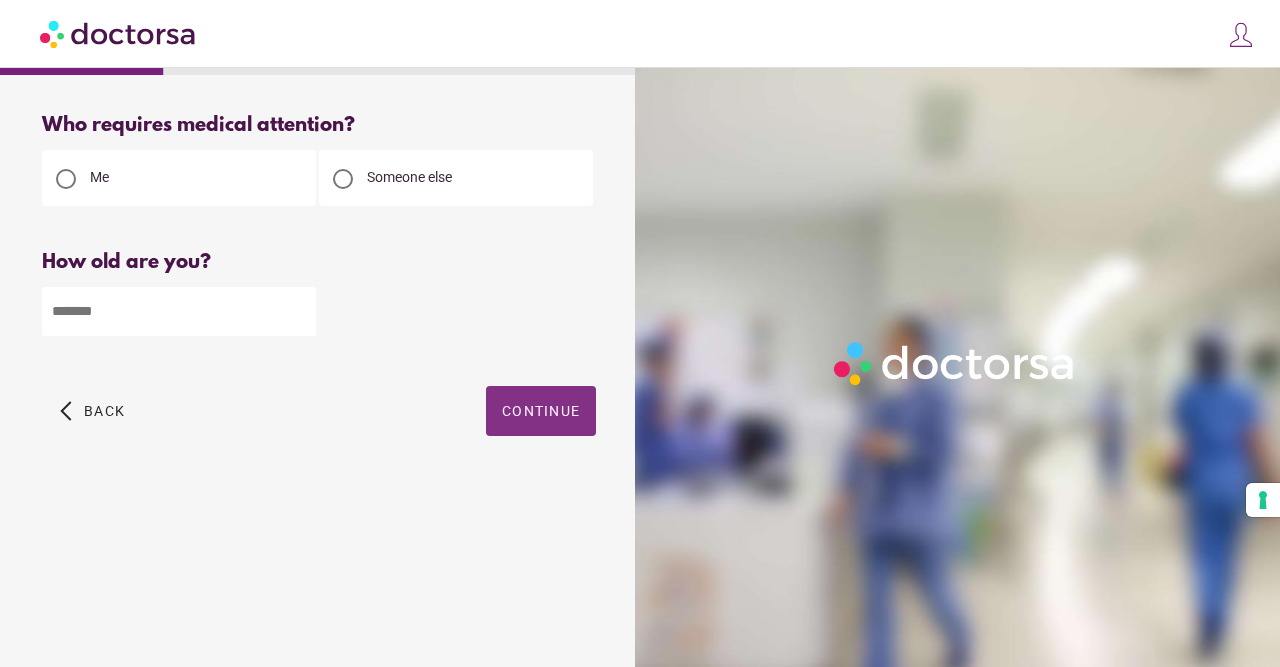 type on "**" 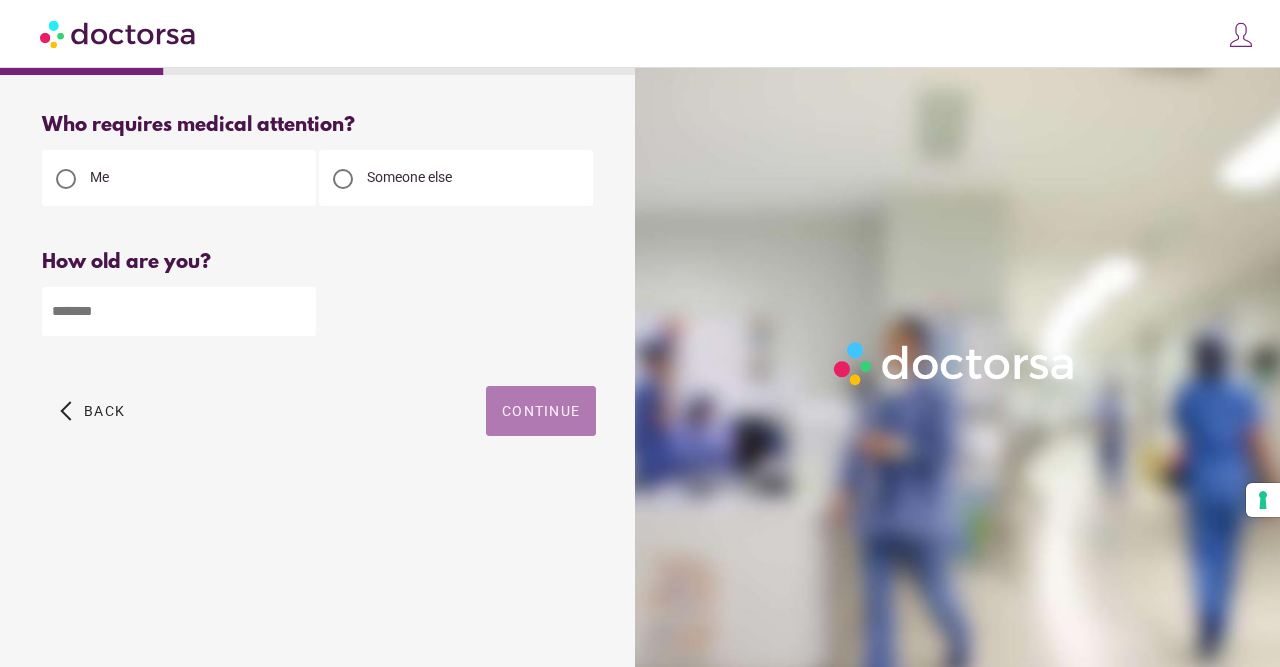 click at bounding box center (541, 411) 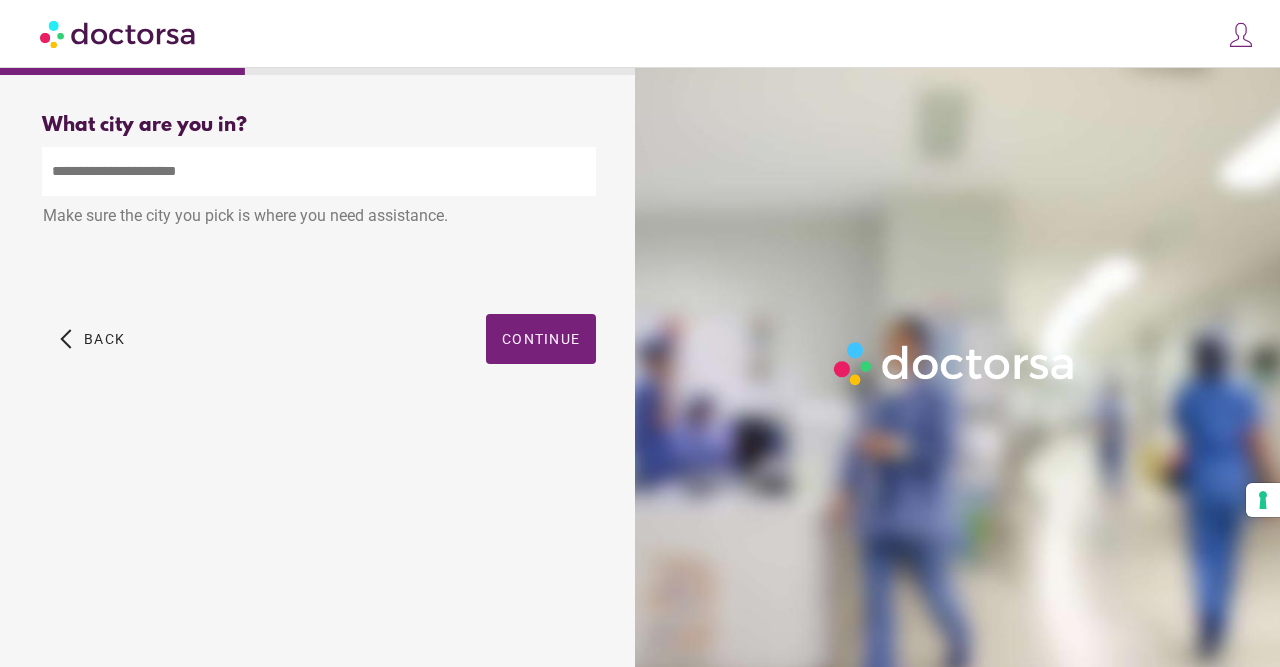 click at bounding box center (319, 171) 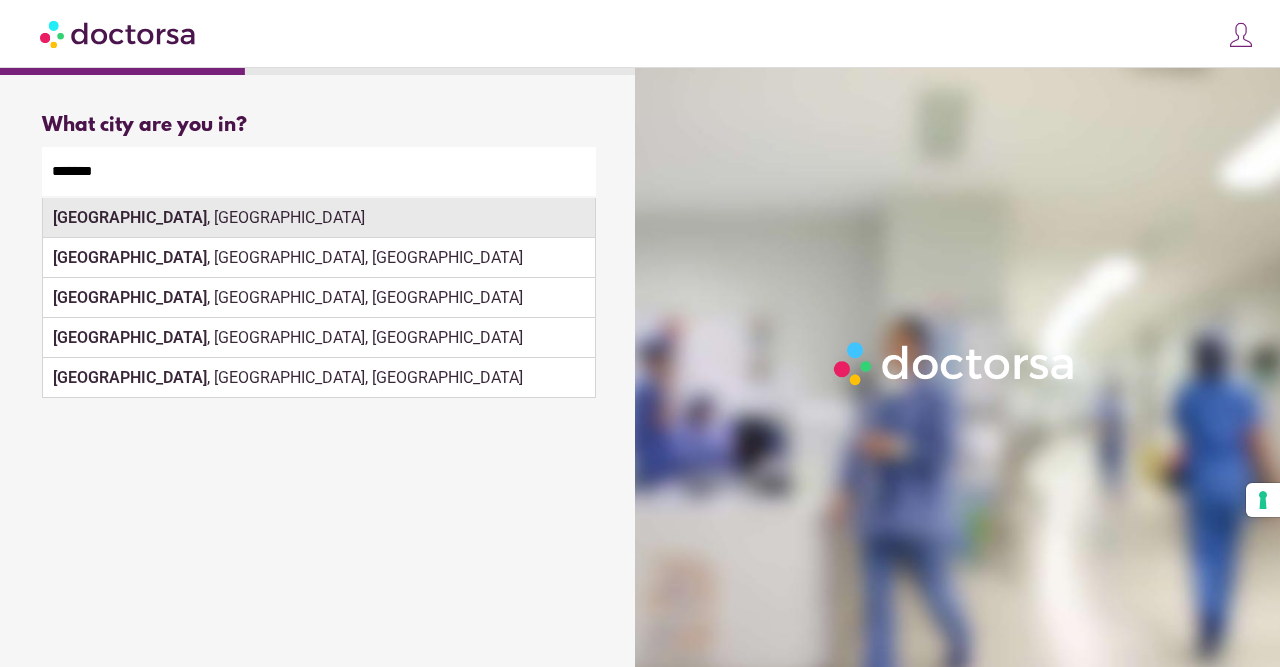click on "Dresden , Germany" at bounding box center [319, 218] 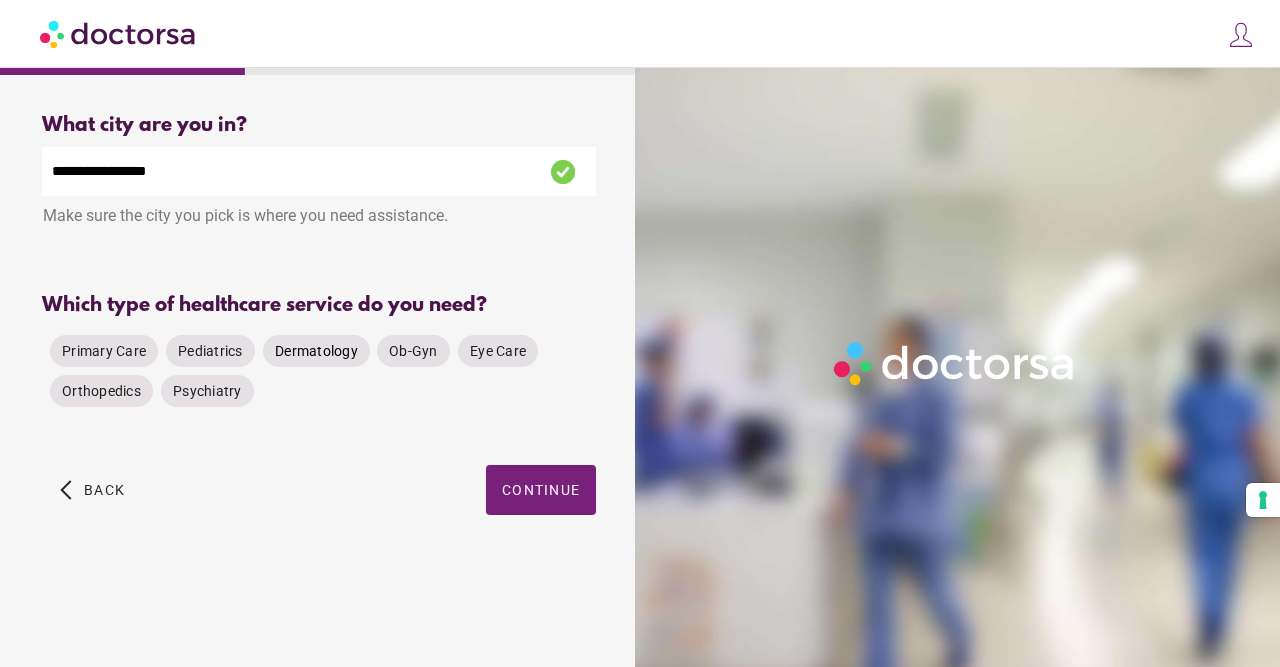 click on "Dermatology" at bounding box center (316, 351) 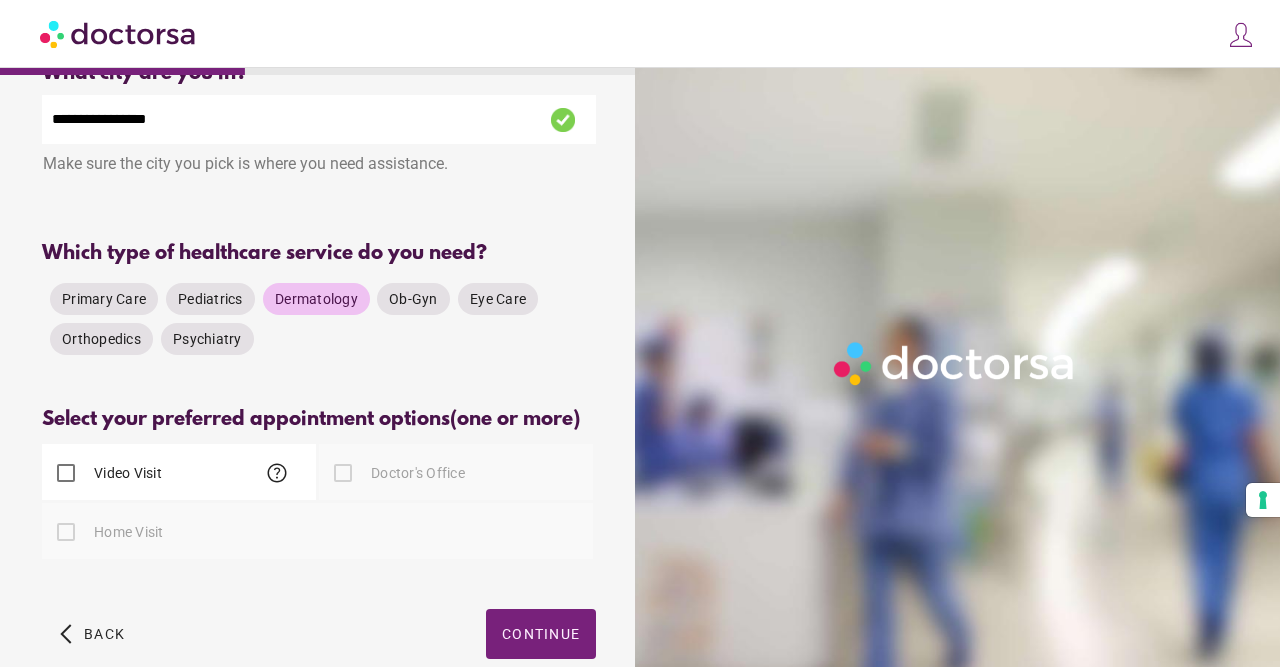 scroll, scrollTop: 182, scrollLeft: 0, axis: vertical 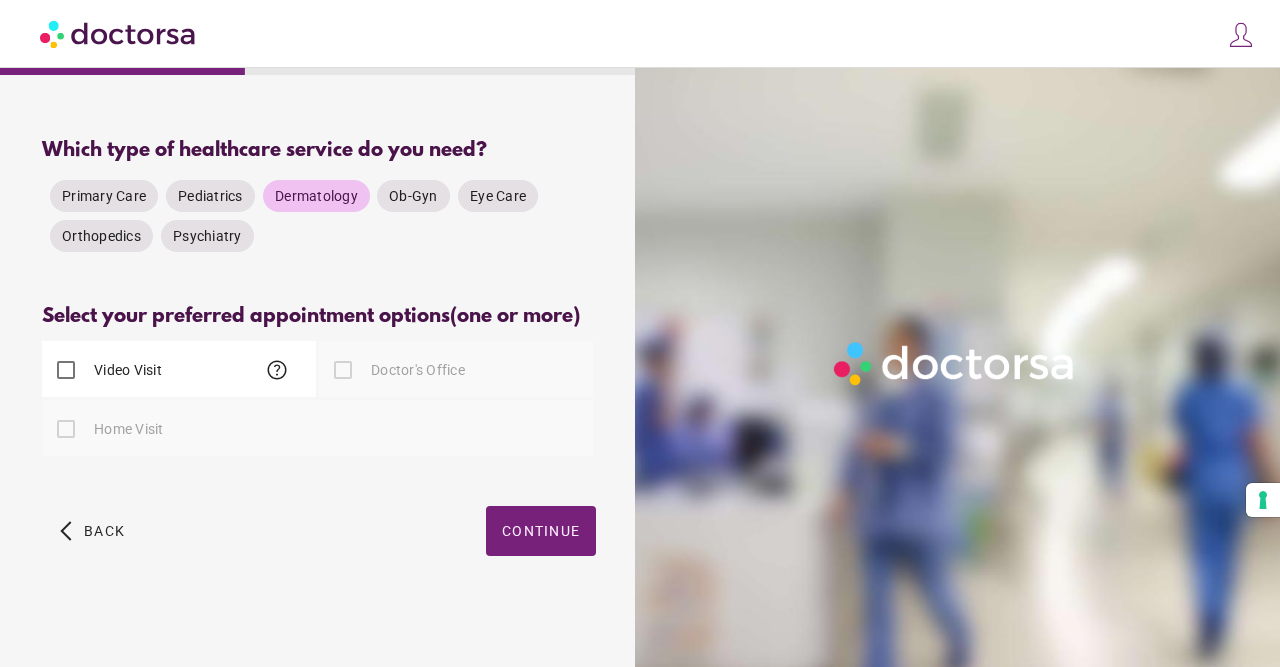 click at bounding box center [343, 370] 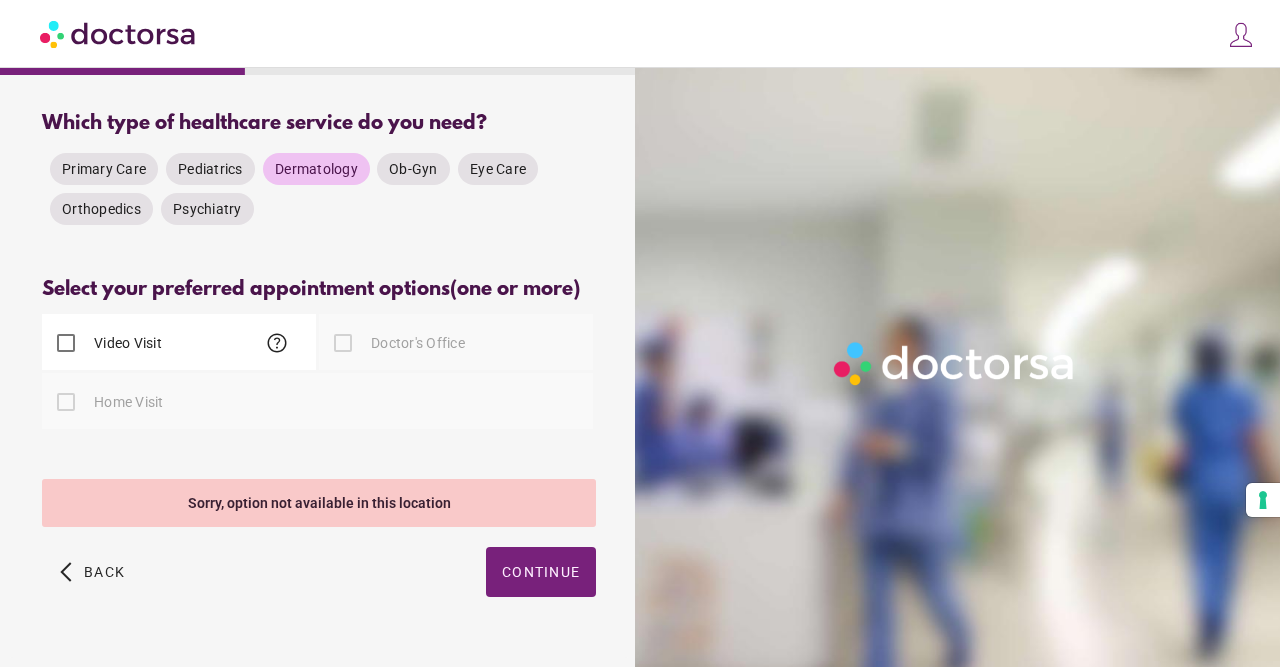 click on "help" at bounding box center (277, 343) 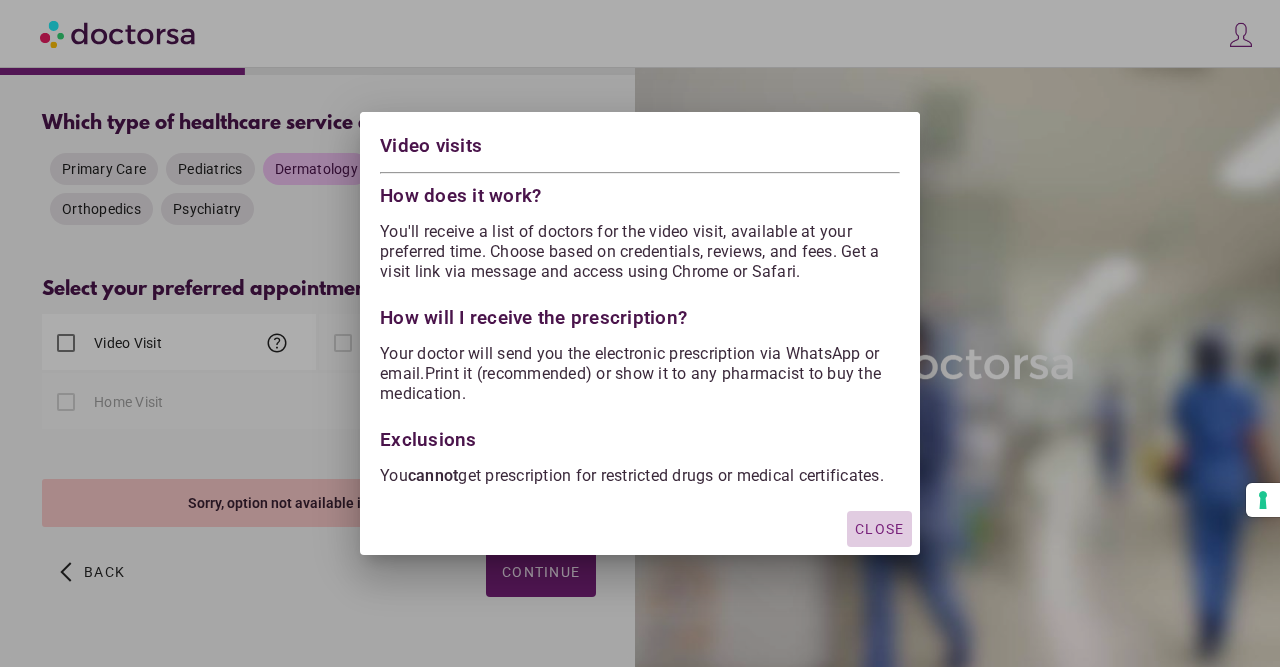 click on "Close" at bounding box center (879, 529) 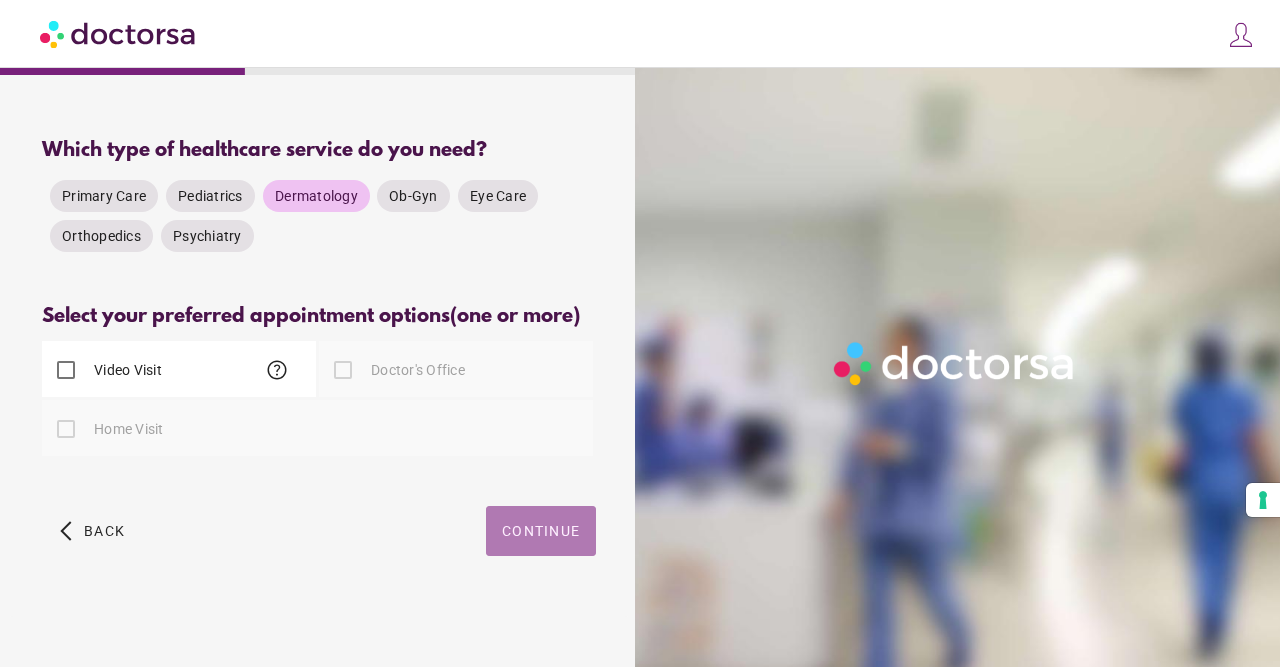 click on "Continue" at bounding box center (541, 531) 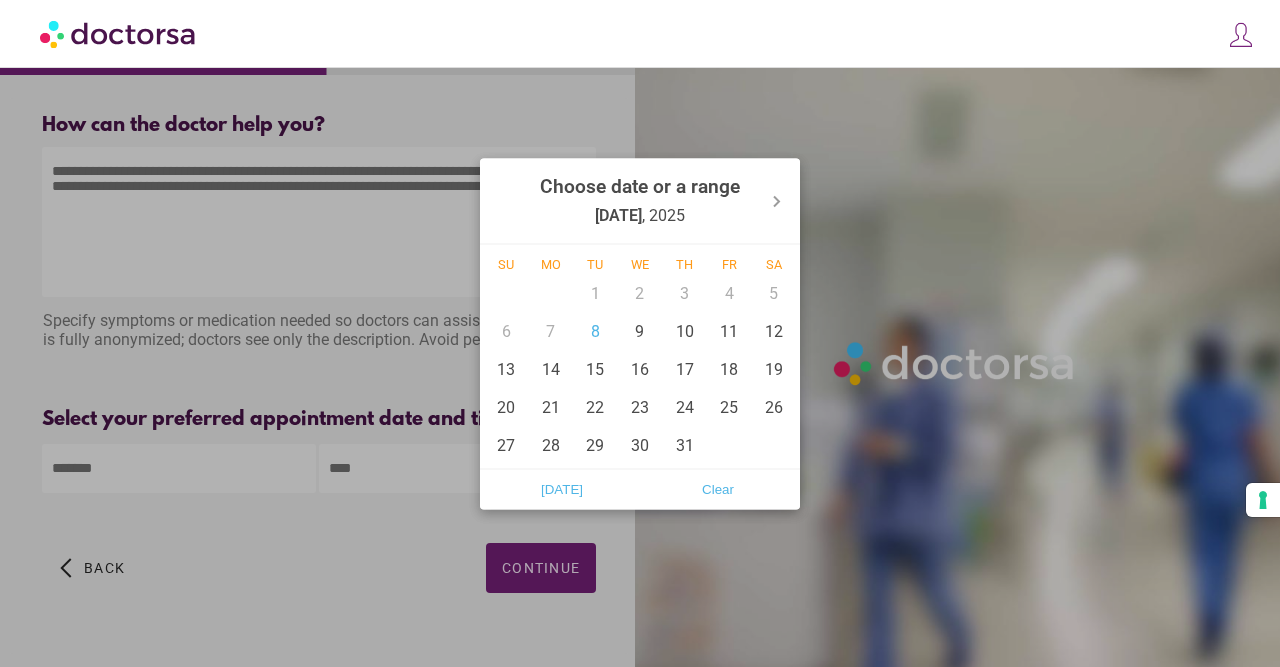 click at bounding box center [179, 468] 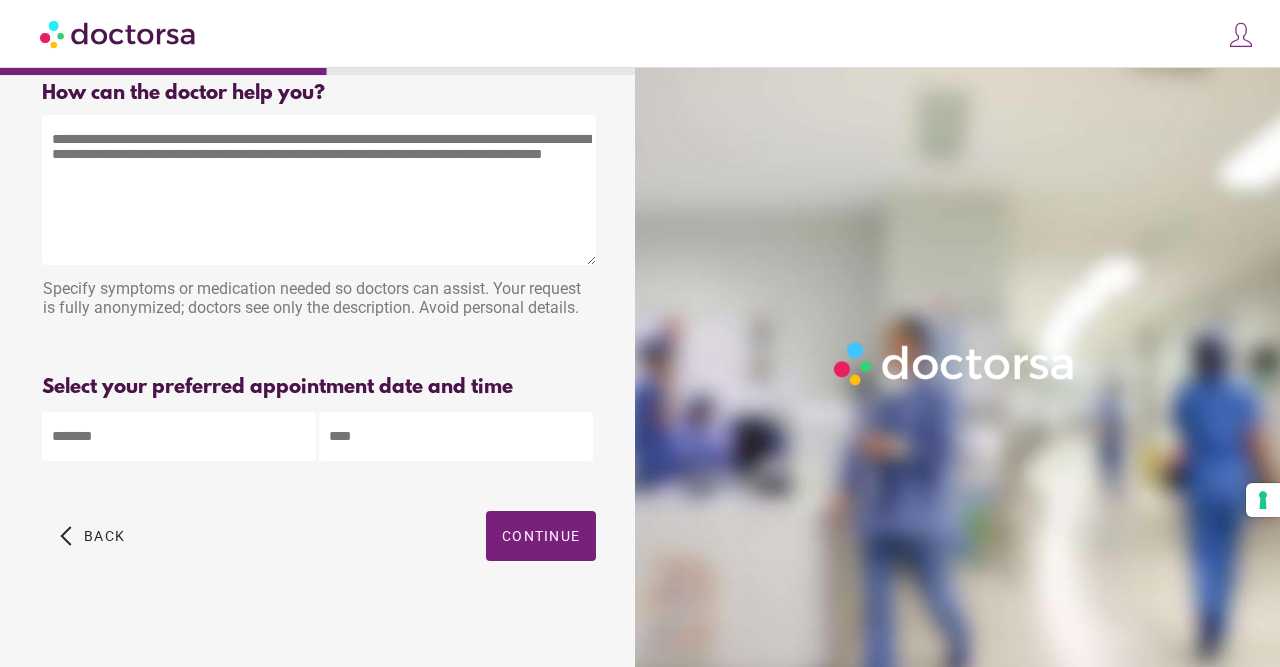 scroll, scrollTop: 39, scrollLeft: 0, axis: vertical 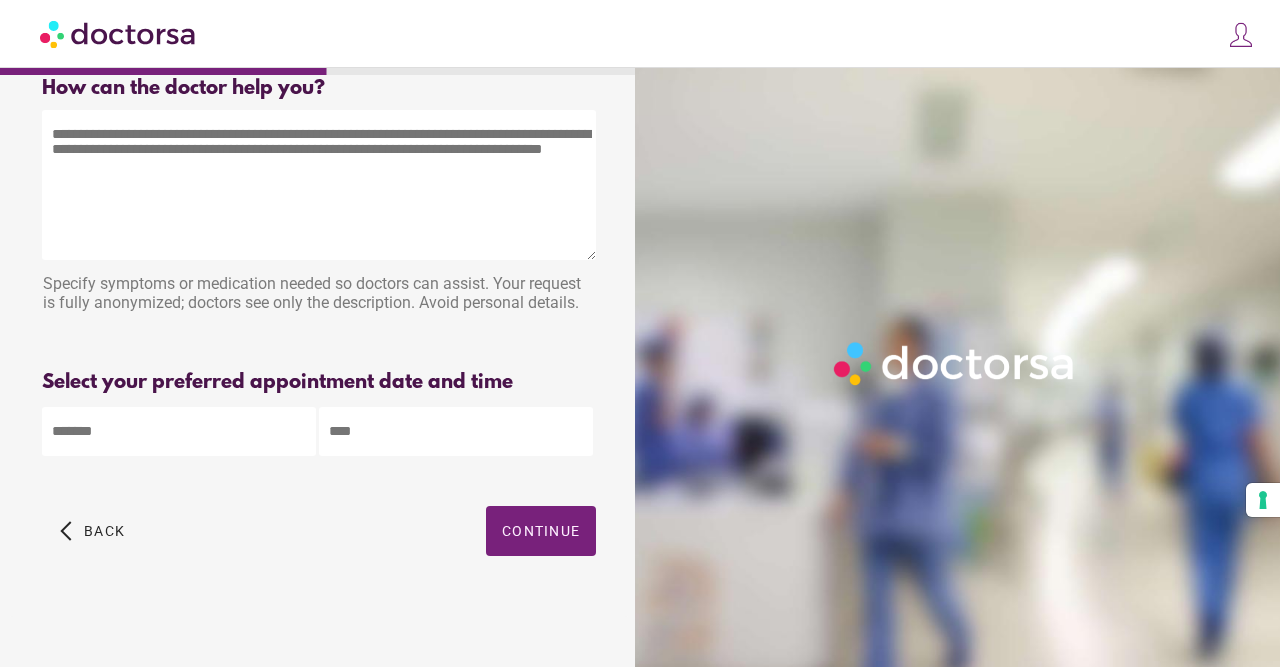 click on "arrow_back_ios
Back
Continue" at bounding box center (319, 546) 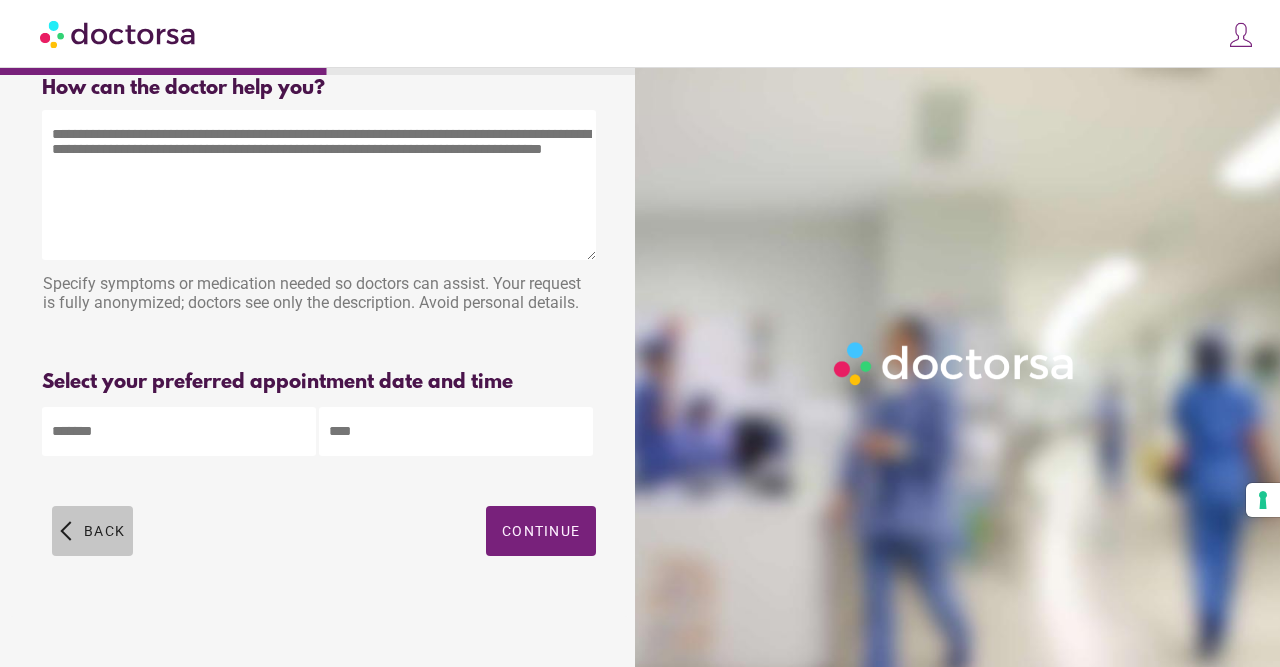 click at bounding box center [92, 531] 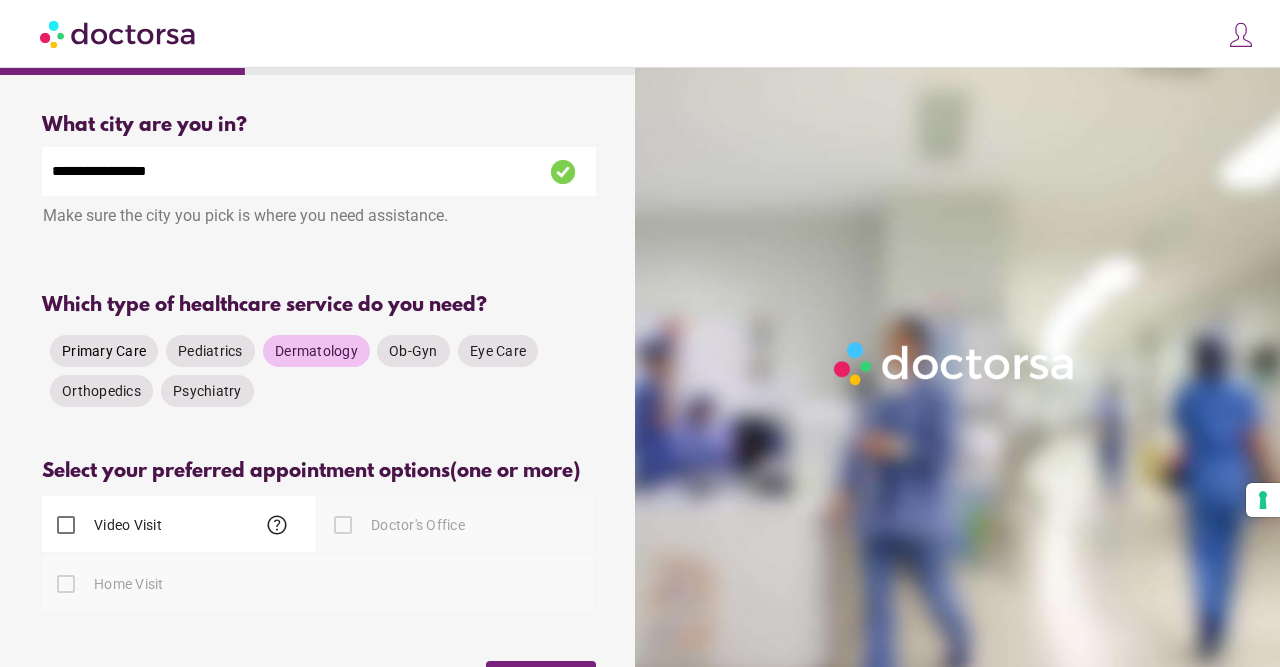 click on "Primary Care" at bounding box center (104, 351) 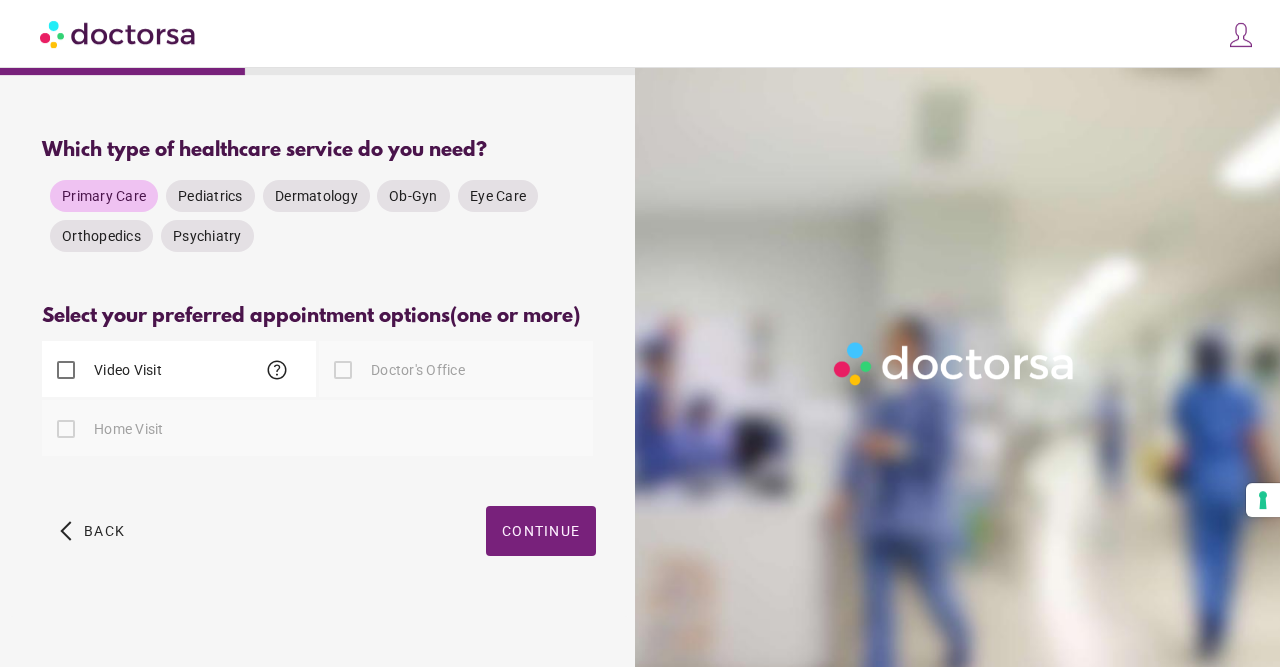 scroll, scrollTop: 182, scrollLeft: 0, axis: vertical 